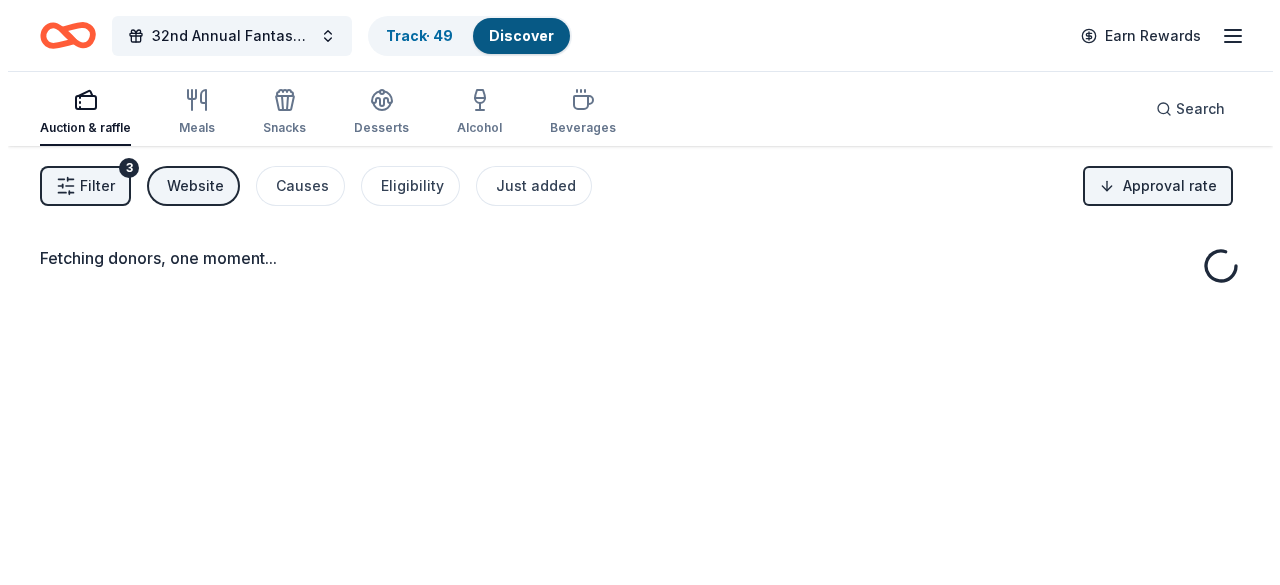 scroll, scrollTop: 0, scrollLeft: 0, axis: both 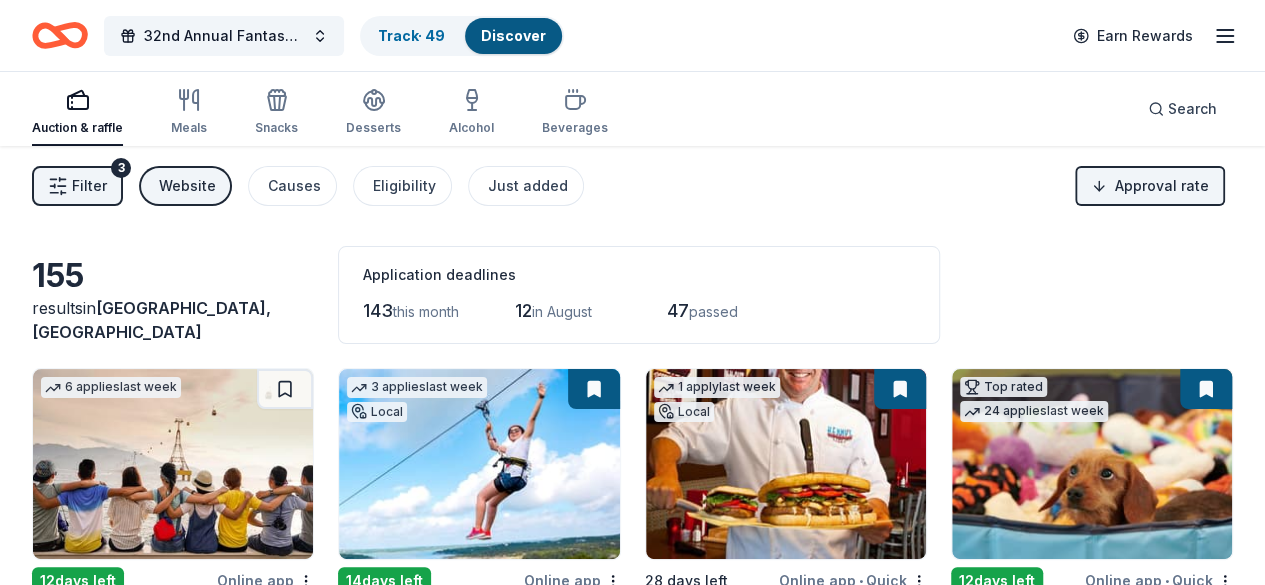 click on "Filter" at bounding box center [89, 186] 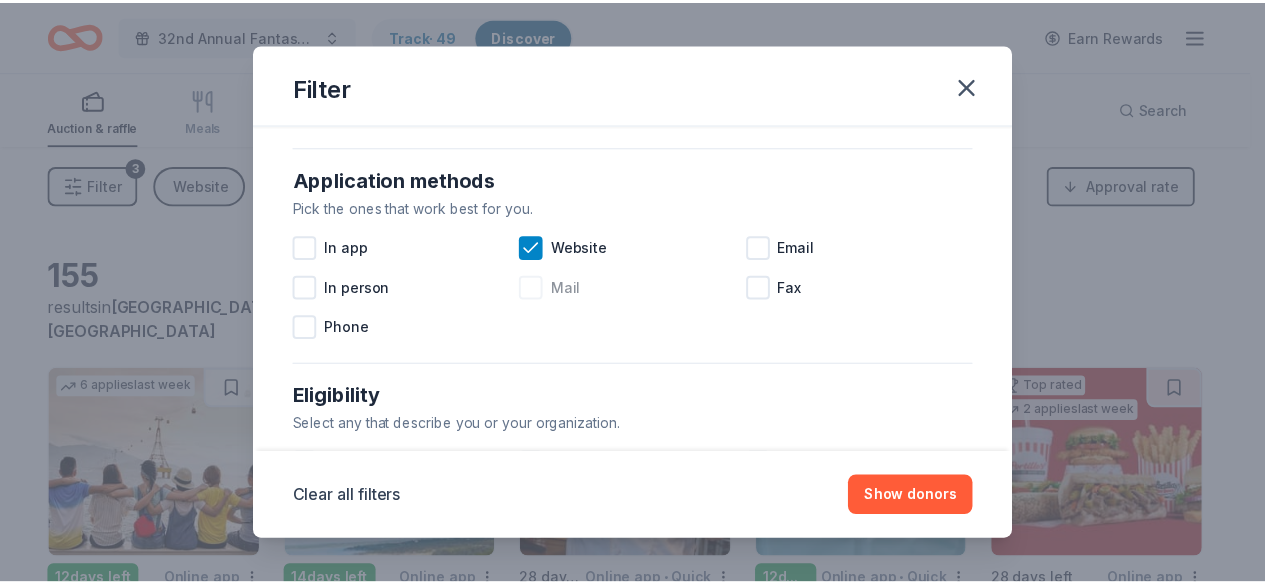 scroll, scrollTop: 286, scrollLeft: 0, axis: vertical 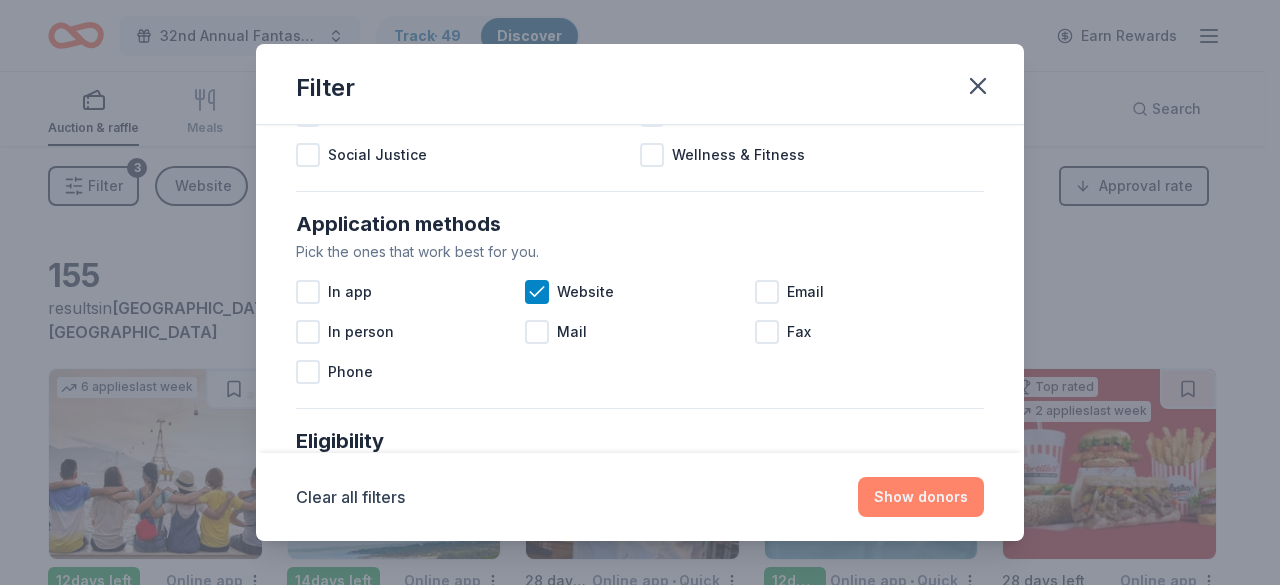 click on "Show    donors" at bounding box center (921, 497) 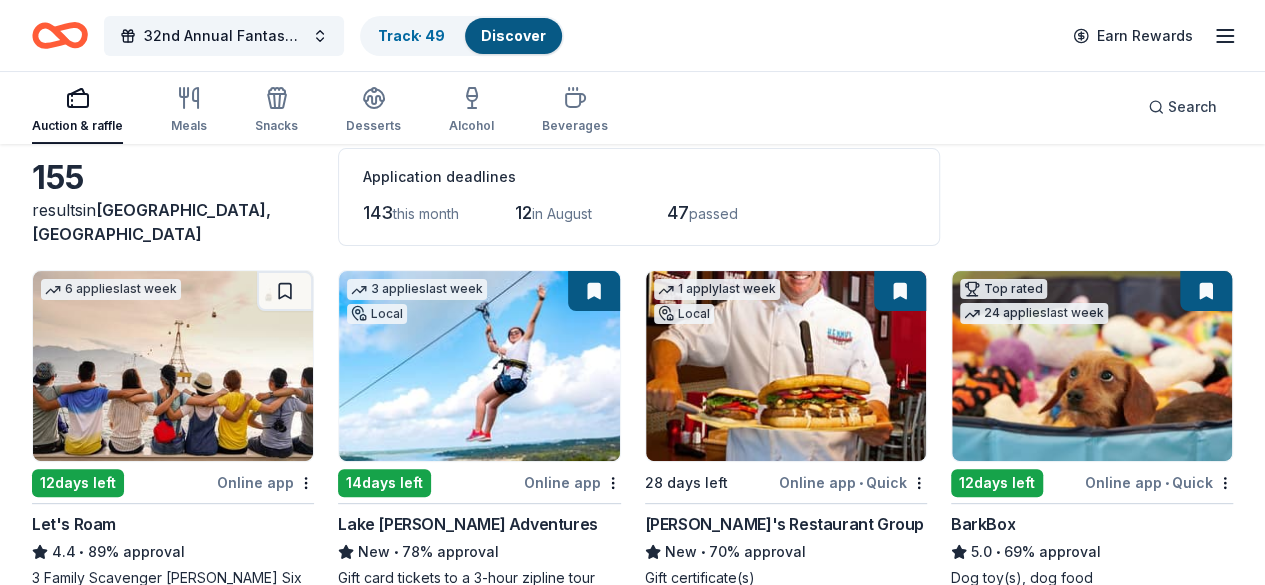scroll, scrollTop: 0, scrollLeft: 0, axis: both 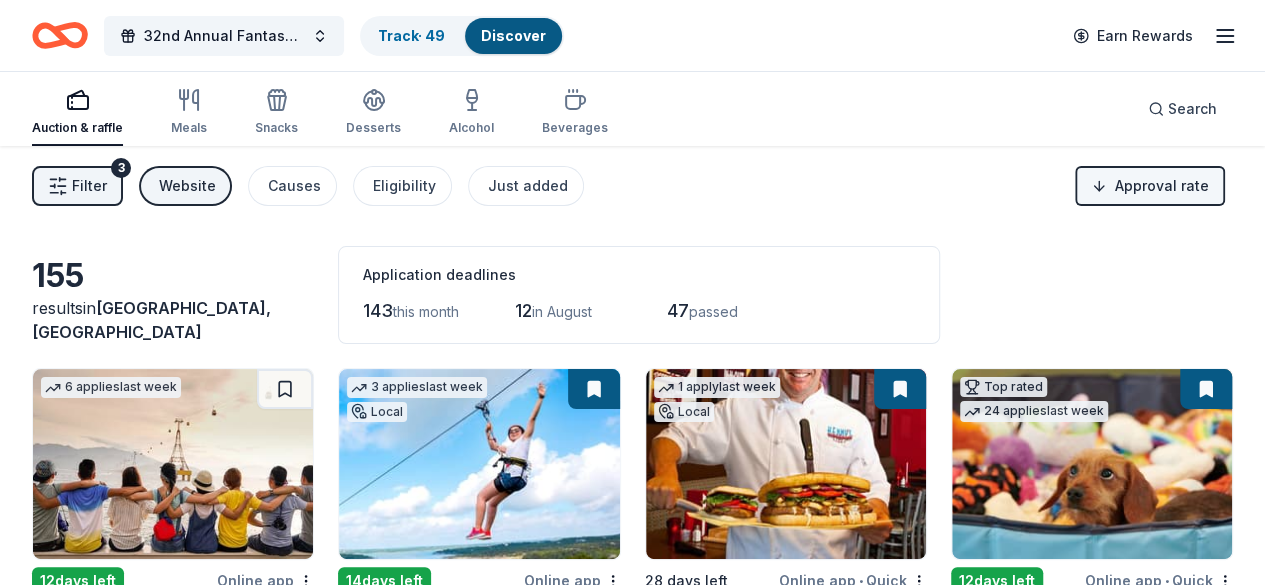 click on "32nd Annual Fantasy Football Draft Night Track  · 49 Discover Earn Rewards Auction & raffle Meals Snacks Desserts Alcohol Beverages Search Filter 3 Website Causes Eligibility Just added Approval rate 155 results  in  Richardson, TX Application deadlines 143  this month 12  in August 47  passed 6   applies  last week 12  days left Online app Let's Roam 4.4 • 89% approval 3 Family Scavenger Hunt Six Pack ($270 Value), 2 Date Night Scavenger Hunt Two Pack ($130 Value) 3   applies  last week Local 14  days left Online app Lake Travis Zipline Adventures New • 78% approval Gift card tickets to a 3-hour zipline tour 1   apply  last week Local 28 days left Online app • Quick Kenny's Restaurant Group New • 70% approval Gift certificate(s) Top rated 24   applies  last week 12  days left Online app • Quick BarkBox 5.0 • 69% approval Dog toy(s), dog food Top rated 2   applies  last week 28 days left Online app Portillo's 5.0 • 59% approval Food, gift card(s) Top rated 4   applies  last week 12  days left 1" at bounding box center (632, 292) 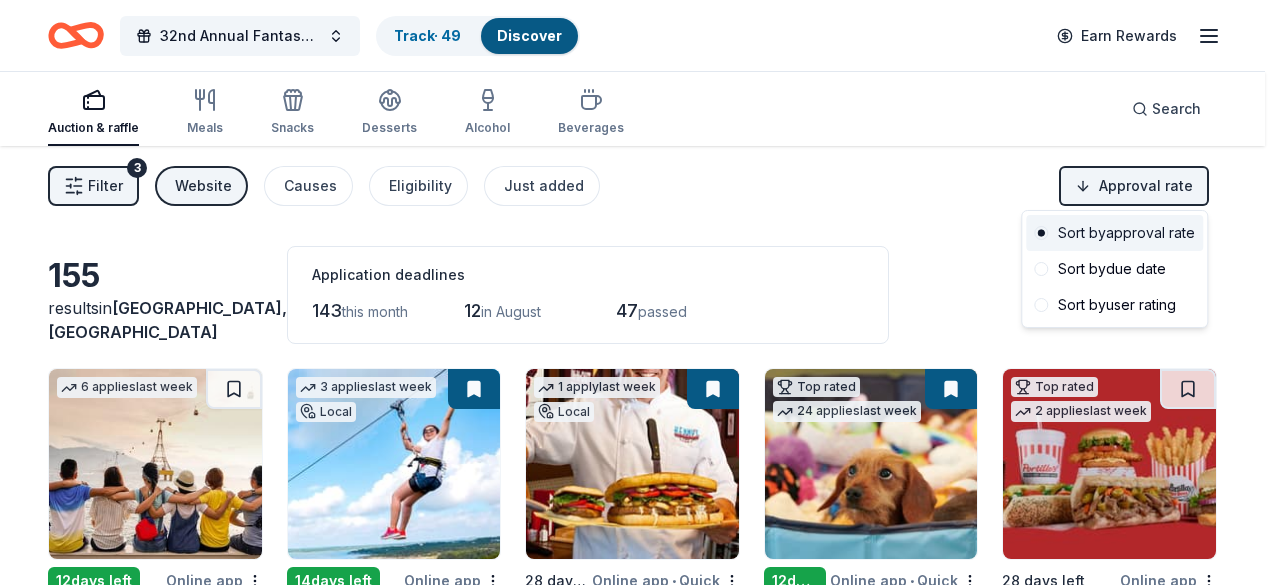 click on "Sort by  approval rate" at bounding box center (1114, 233) 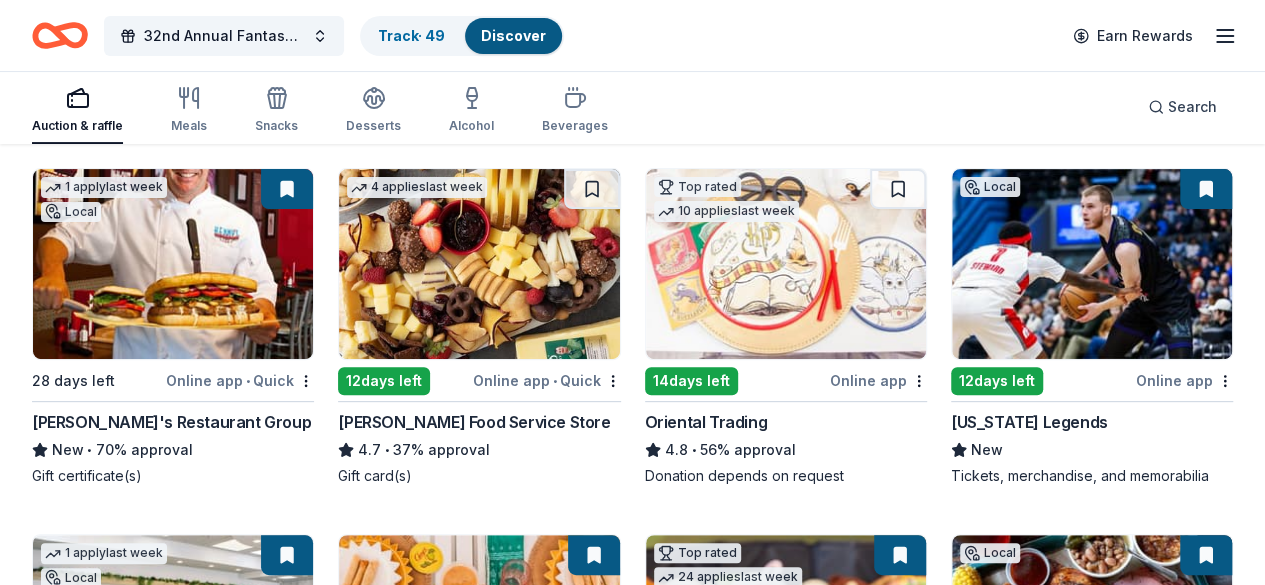 scroll, scrollTop: 600, scrollLeft: 0, axis: vertical 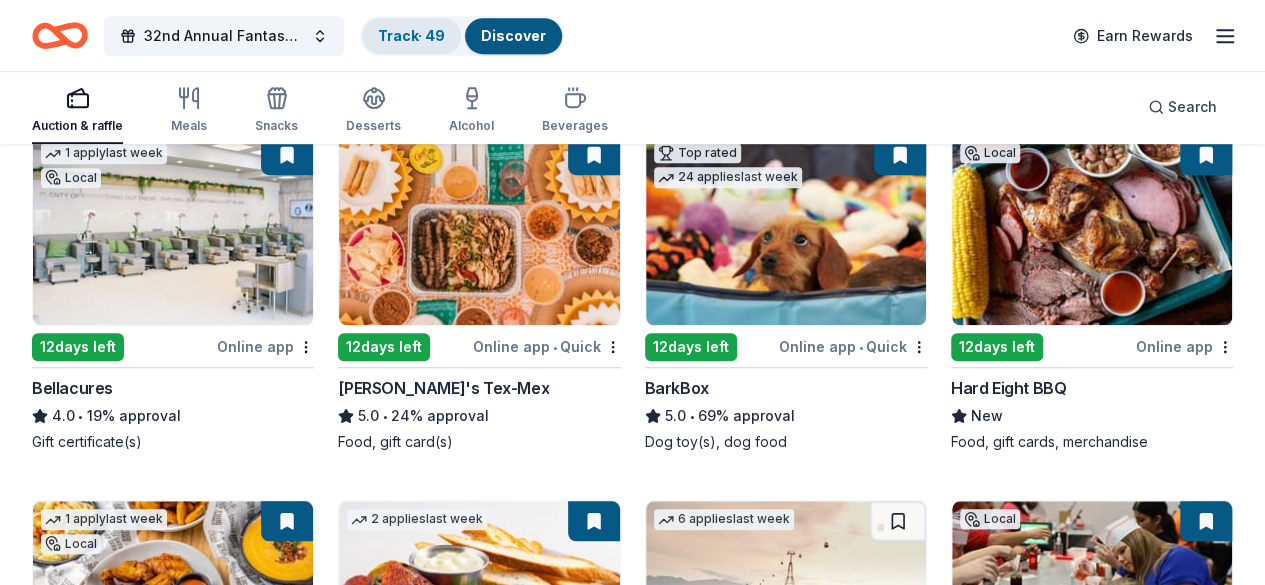 click on "Track  · 49" at bounding box center (411, 35) 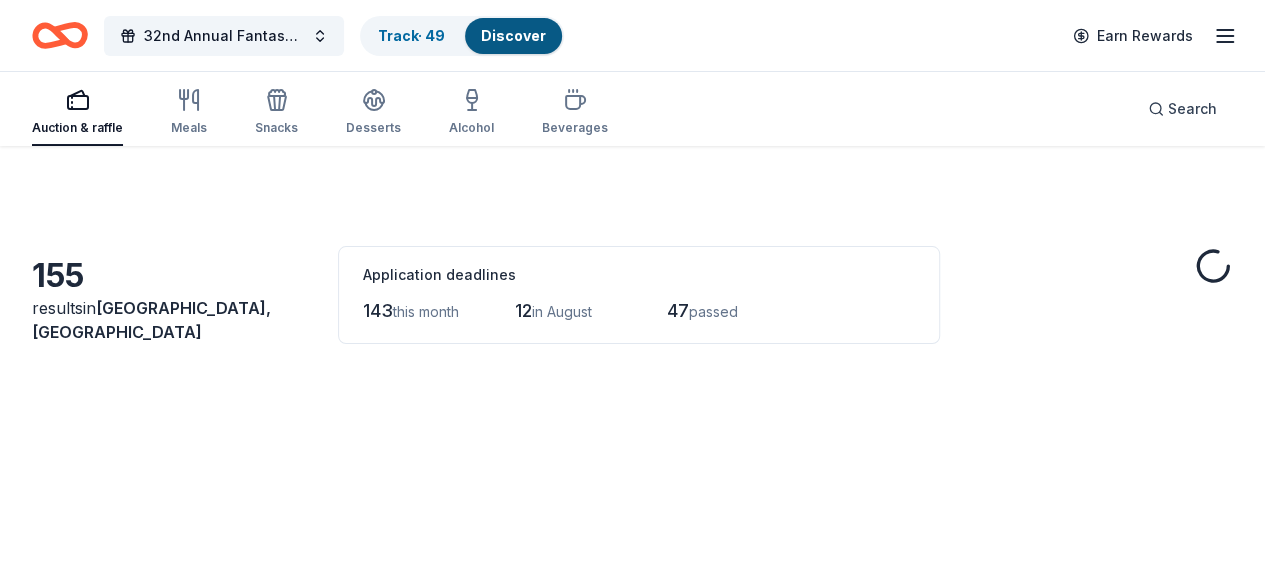 scroll, scrollTop: 0, scrollLeft: 0, axis: both 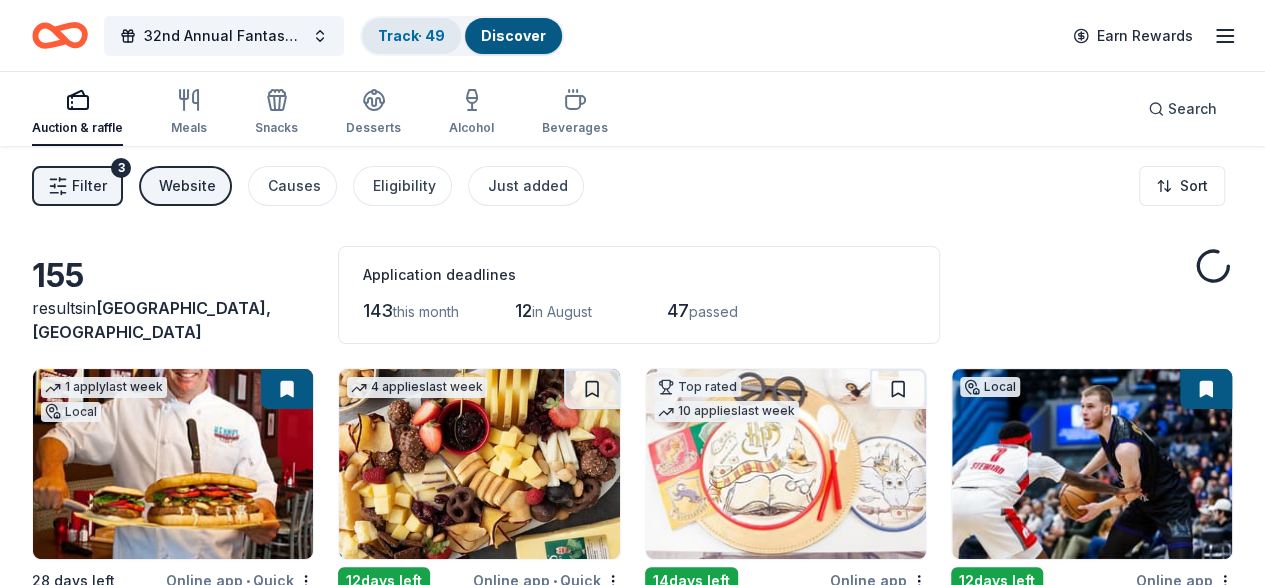 click on "Track  · 49" at bounding box center [411, 36] 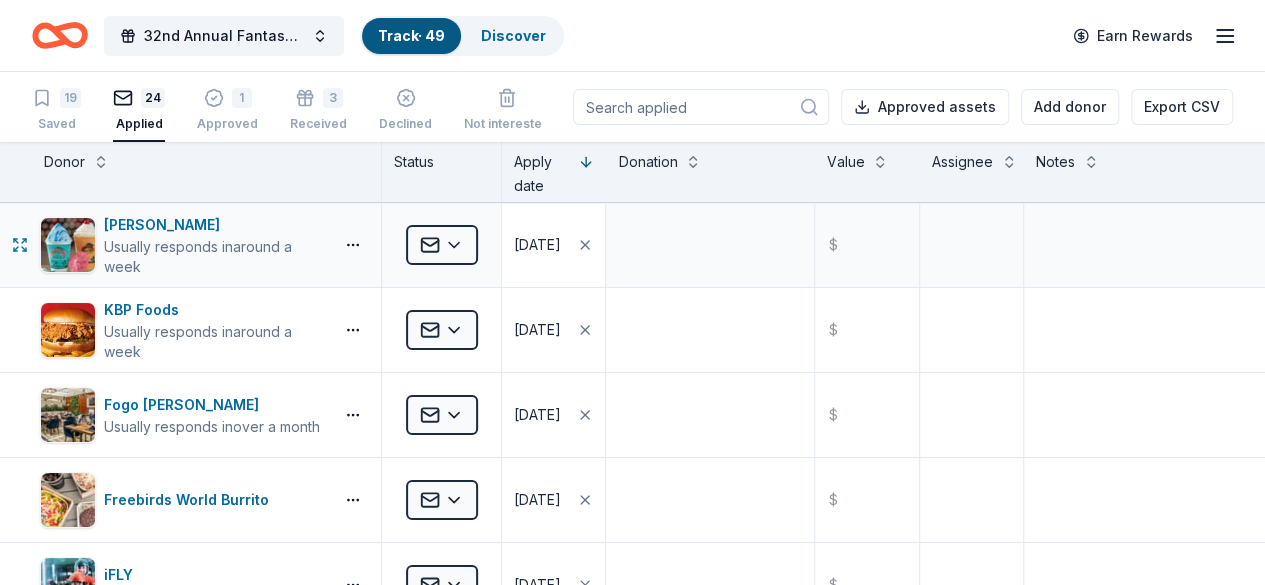 scroll, scrollTop: 0, scrollLeft: 0, axis: both 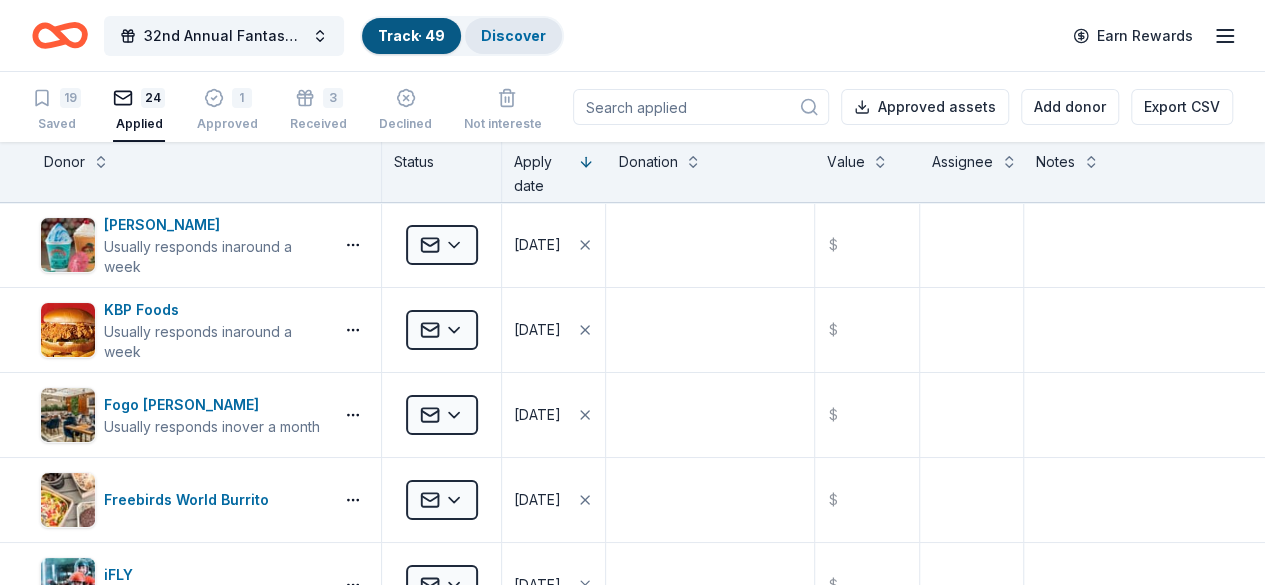 click on "Discover" at bounding box center [513, 36] 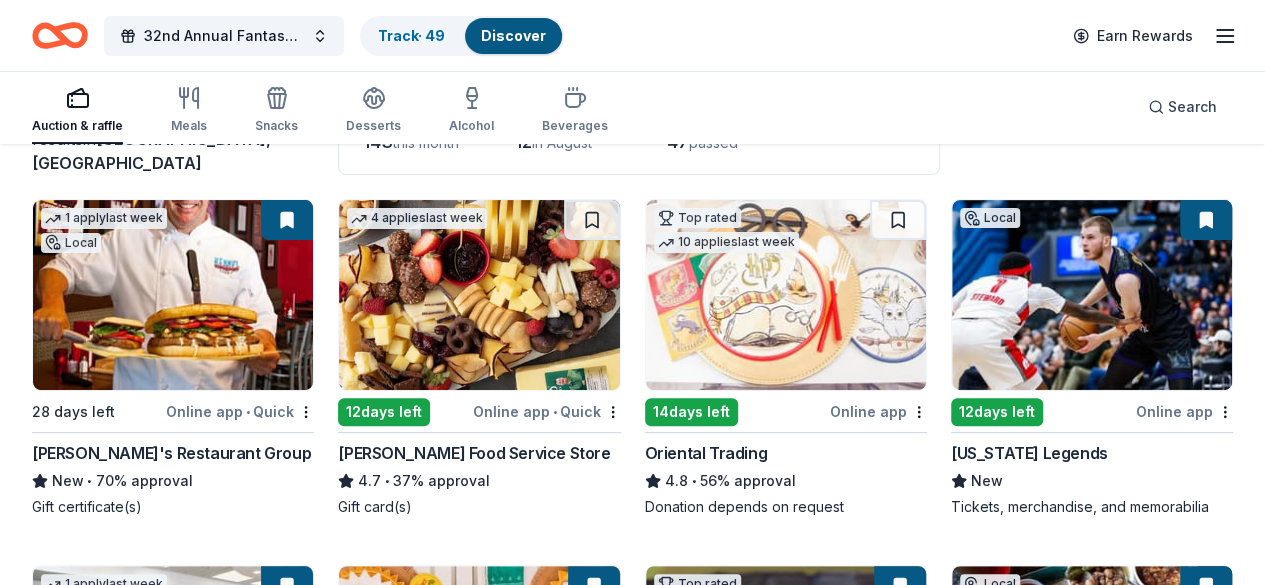 scroll, scrollTop: 200, scrollLeft: 0, axis: vertical 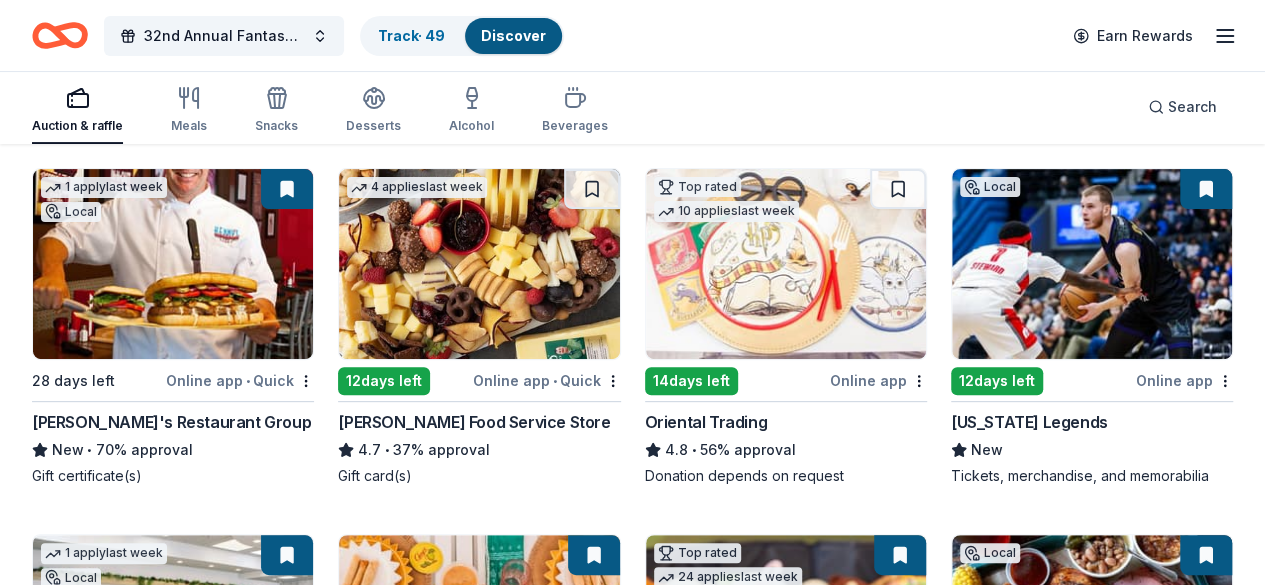 click at bounding box center (786, 264) 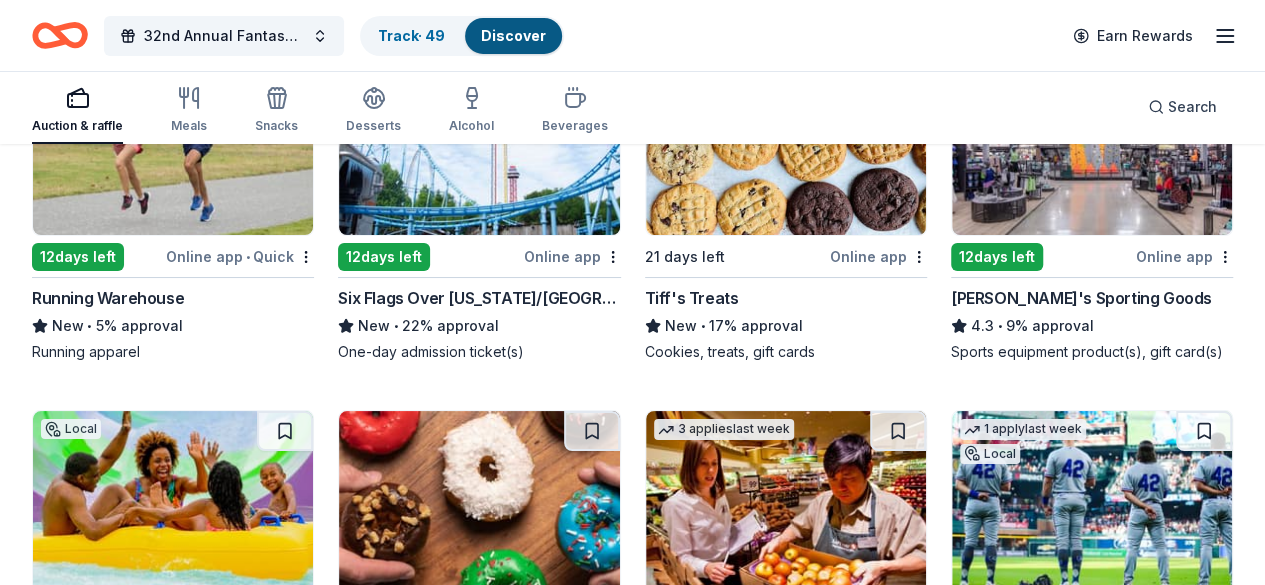 scroll, scrollTop: 7467, scrollLeft: 0, axis: vertical 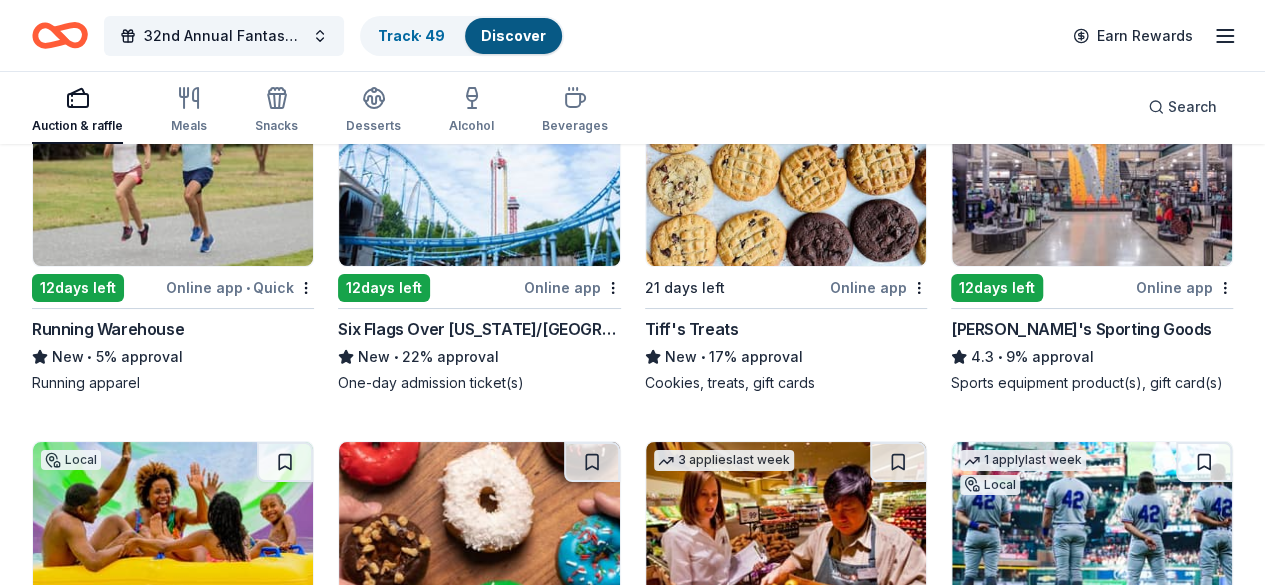 click on "32nd Annual Fantasy Football Draft Night Track  · 49 Discover Earn Rewards" at bounding box center (632, 35) 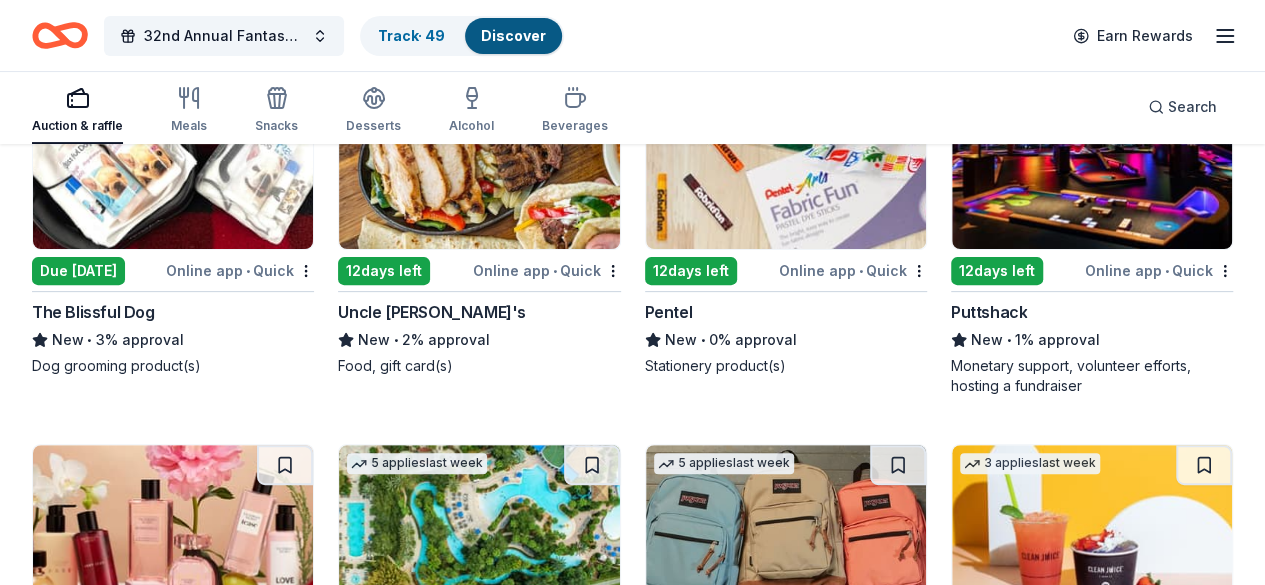 scroll, scrollTop: 11669, scrollLeft: 0, axis: vertical 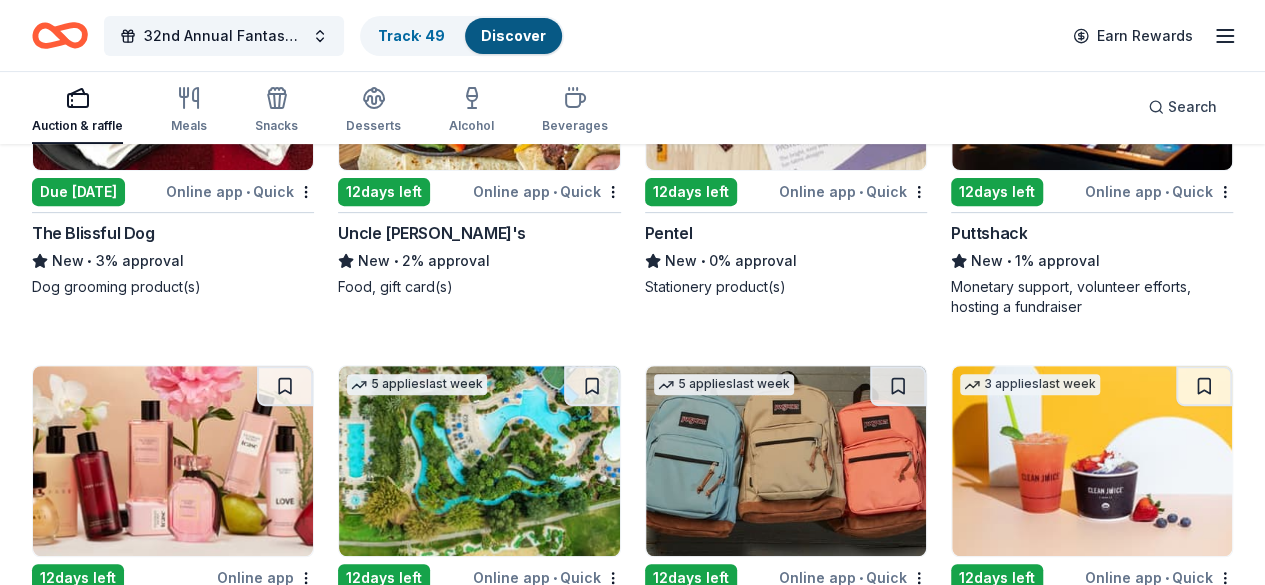 click on "1   apply  last week Local 28 days left Online app • Quick Kenny's Restaurant Group New • 70% approval Gift certificate(s) 4   applies  last week 12  days left Online app • Quick Gordon Food Service Store 4.7 • 37% approval Gift card(s) Top rated 10   applies  last week 14  days left Online app Oriental Trading 4.8 • 56% approval Donation depends on request Local 12  days left Online app Texas Legends New Tickets, merchandise, and memorabilia 1   apply  last week Local 12  days left Online app Bellacures 4.0 • 19% approval Gift certificate(s) 12  days left Online app • Quick Chuy's Tex-Mex 5.0 • 24% approval Food, gift card(s) Top rated 24   applies  last week 12  days left Online app • Quick BarkBox 5.0 • 69% approval Dog toy(s), dog food Local 12  days left Online app Hard Eight BBQ New Food, gift cards, merchandise 1   apply  last week Local 12  days left Online app • Quick Chicken N Pickle (Grand Prairie) New Gift card(s), donation of space for event(s) 2   applies  last week 12 New" at bounding box center (632, -3988) 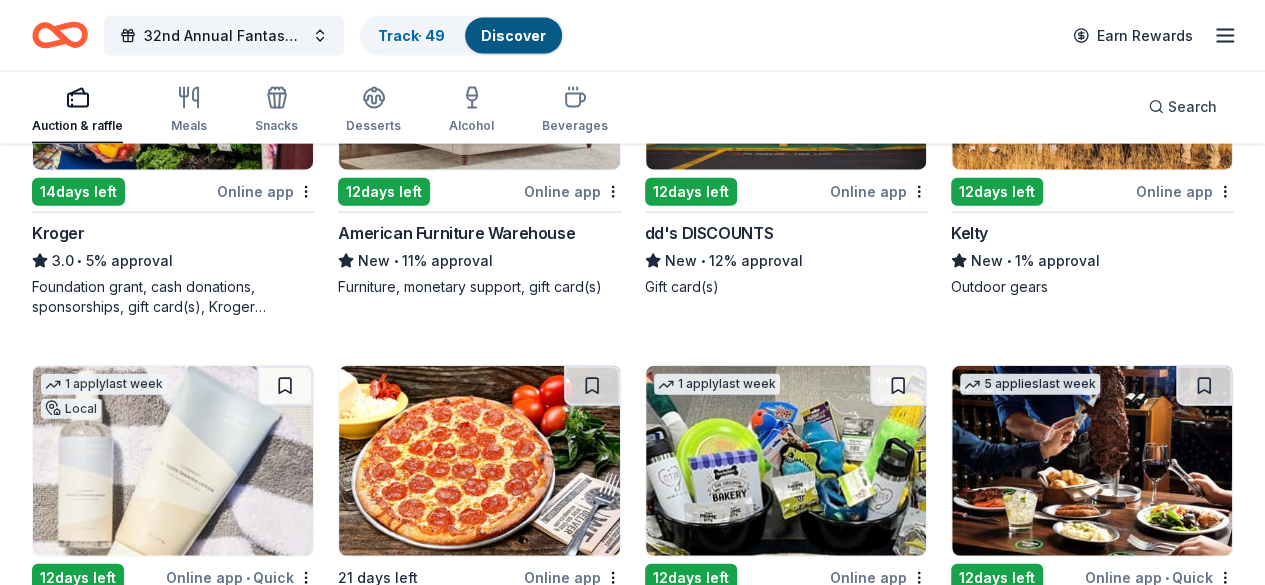 scroll, scrollTop: 9769, scrollLeft: 0, axis: vertical 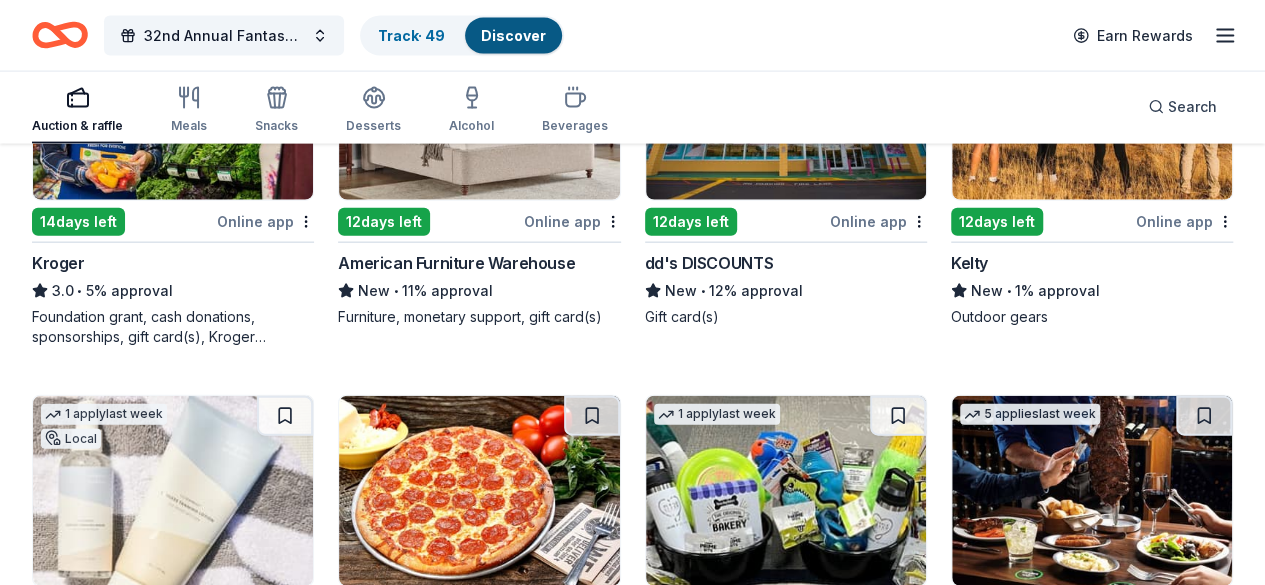 click at bounding box center (786, 2361) 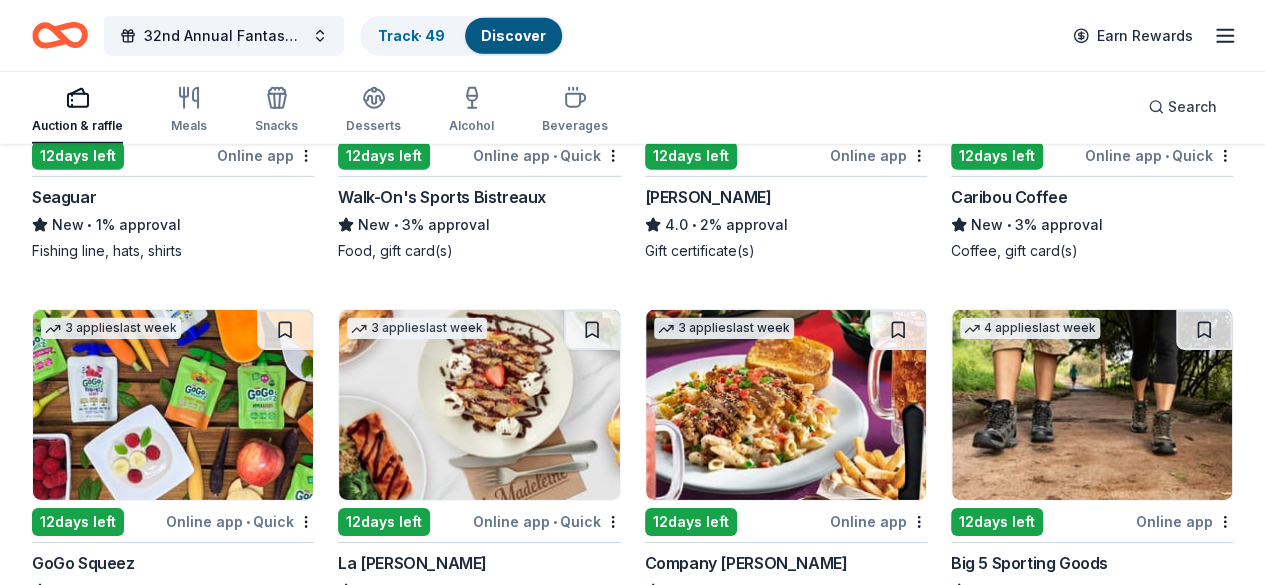 scroll, scrollTop: 10469, scrollLeft: 0, axis: vertical 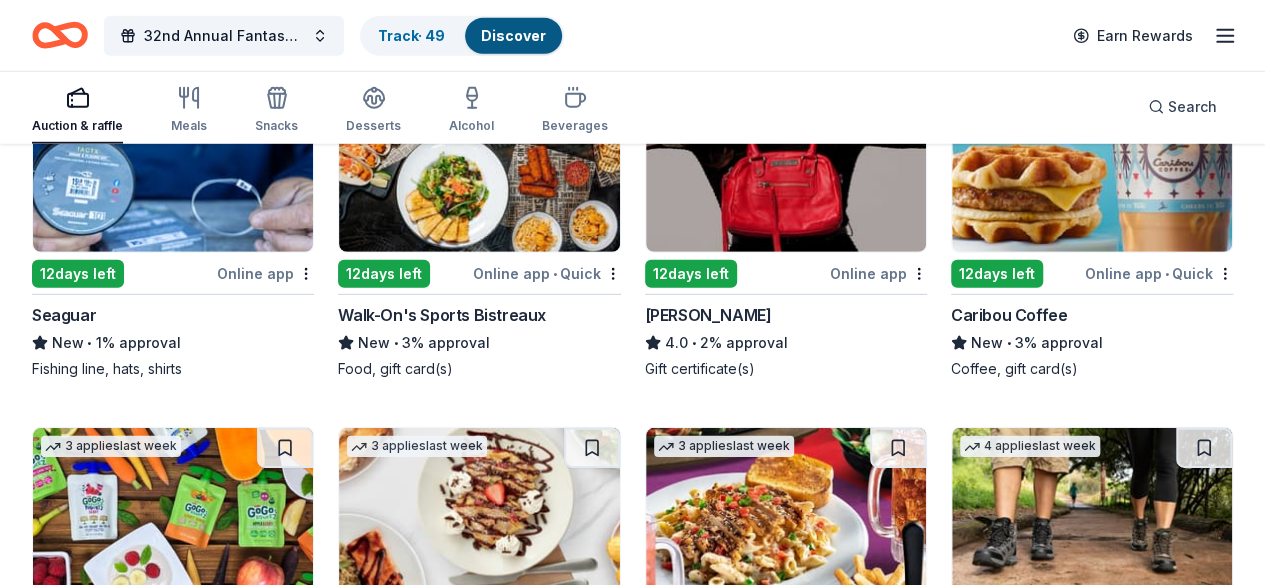 click on "155 results  in  Richardson, TX Application deadlines 143  this month 12  in August 47  passed 1   apply  last week Local 28 days left Online app • Quick Kenny's Restaurant Group New • 70% approval Gift certificate(s) 4   applies  last week 12  days left Online app • Quick Gordon Food Service Store 4.7 • 37% approval Gift card(s) Top rated 10   applies  last week 14  days left Online app Oriental Trading 4.8 • 56% approval Donation depends on request Local 12  days left Online app Texas Legends New Tickets, merchandise, and memorabilia 1   apply  last week Local 12  days left Online app Bellacures 4.0 • 19% approval Gift certificate(s) 12  days left Online app • Quick Chuy's Tex-Mex 5.0 • 24% approval Food, gift card(s) Top rated 24   applies  last week 12  days left Online app • Quick BarkBox 5.0 • 69% approval Dog toy(s), dog food Local 12  days left Online app Hard Eight BBQ New Food, gift cards, merchandise 1   apply  last week Local 12  days left Online app • Quick New 2   applies 6" at bounding box center [632, -2879] 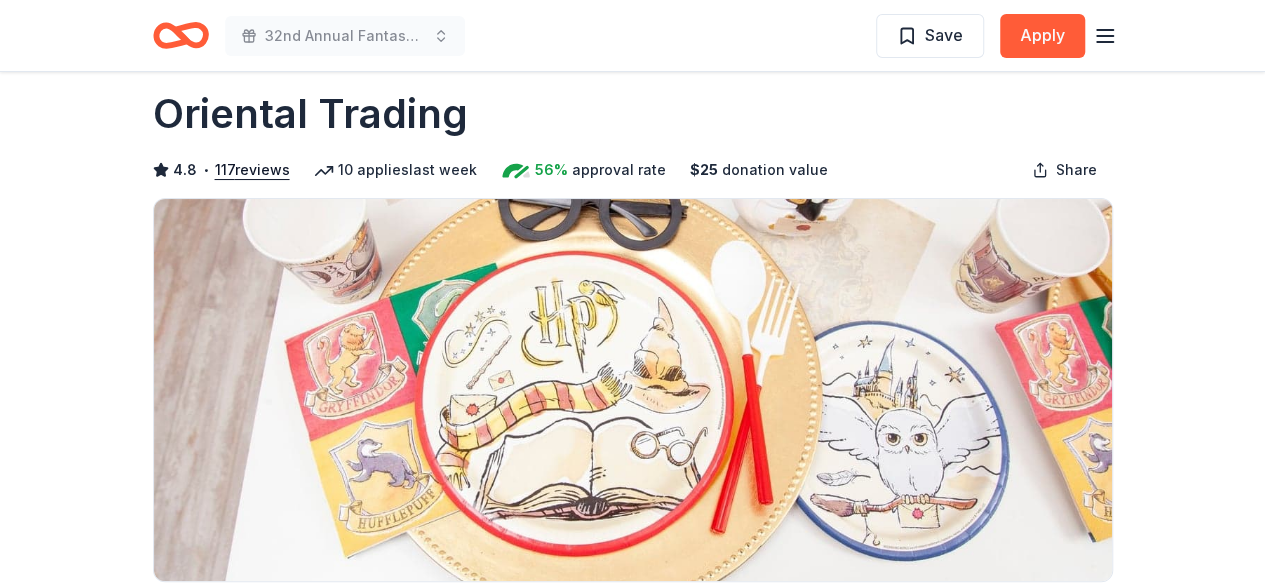 scroll, scrollTop: 0, scrollLeft: 0, axis: both 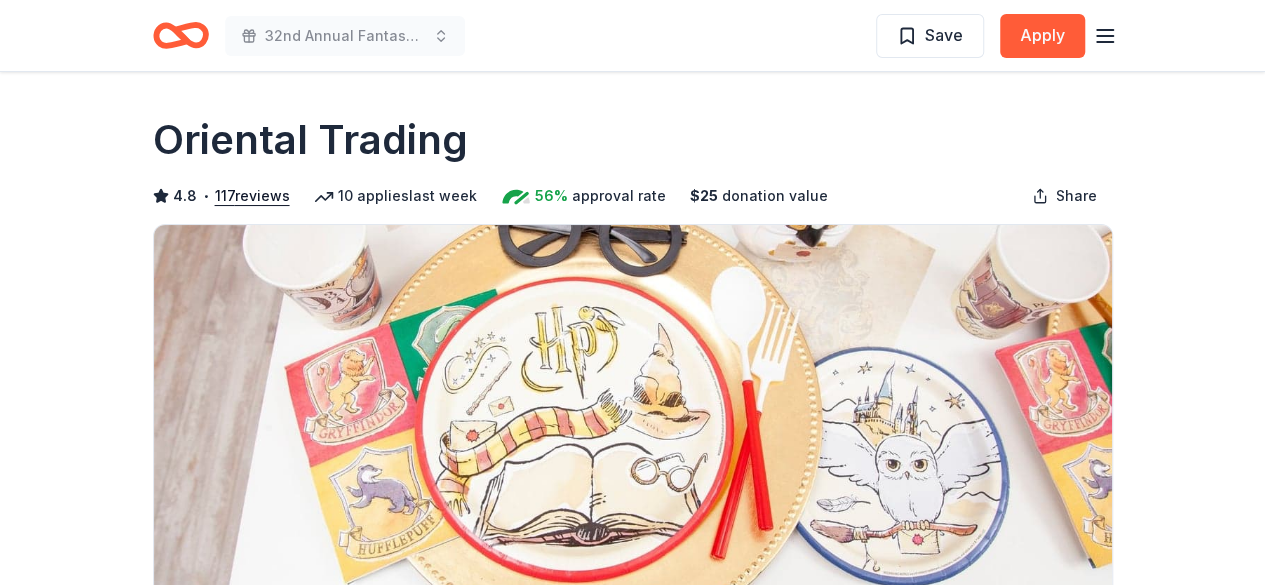 click 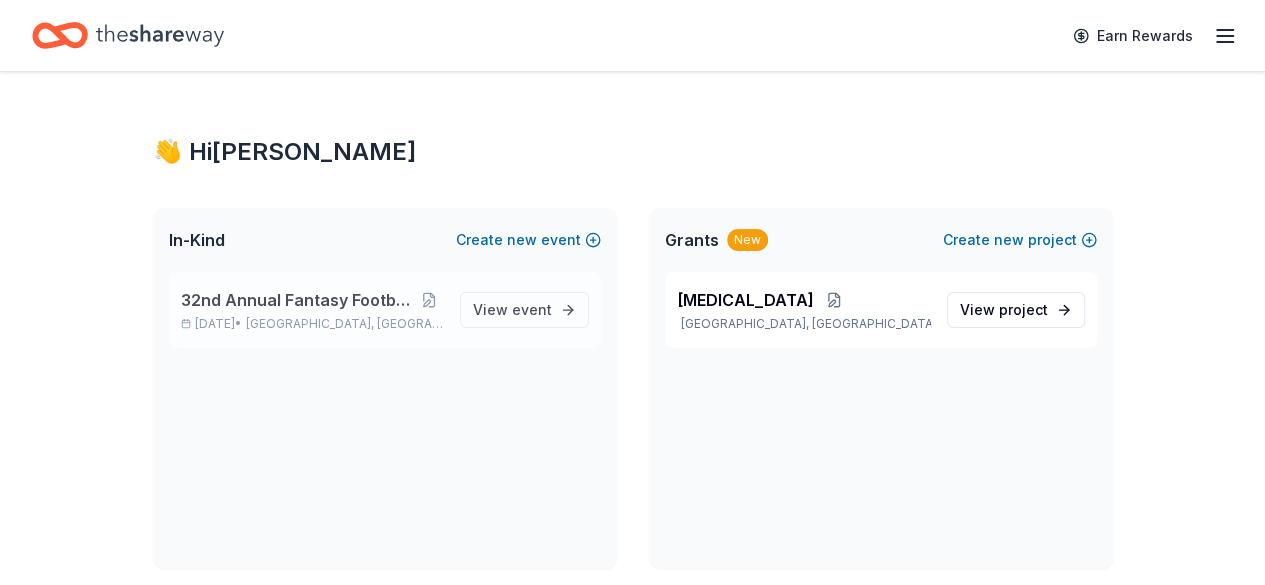 click on "32nd Annual Fantasy Football Draft Night" at bounding box center (298, 300) 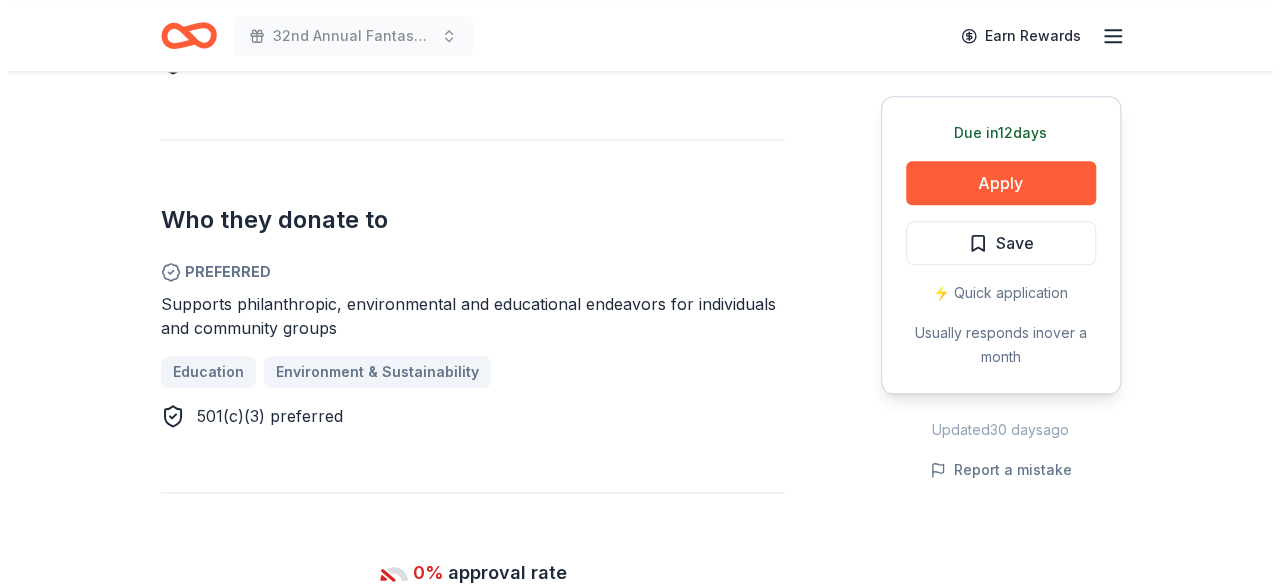 scroll, scrollTop: 900, scrollLeft: 0, axis: vertical 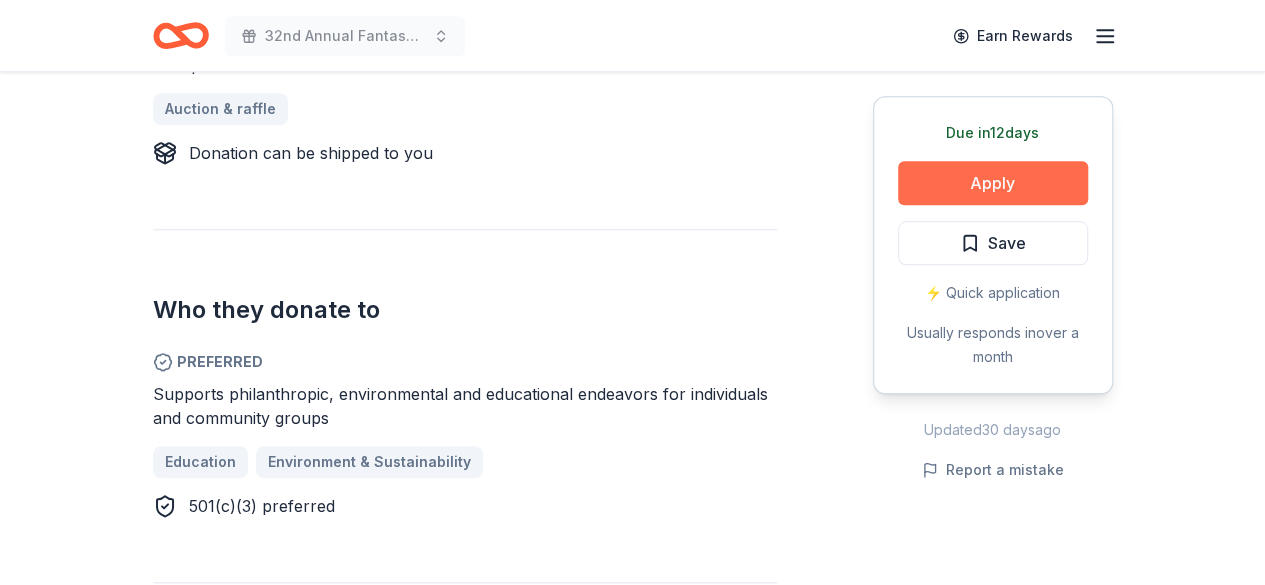 click on "Apply" at bounding box center (993, 183) 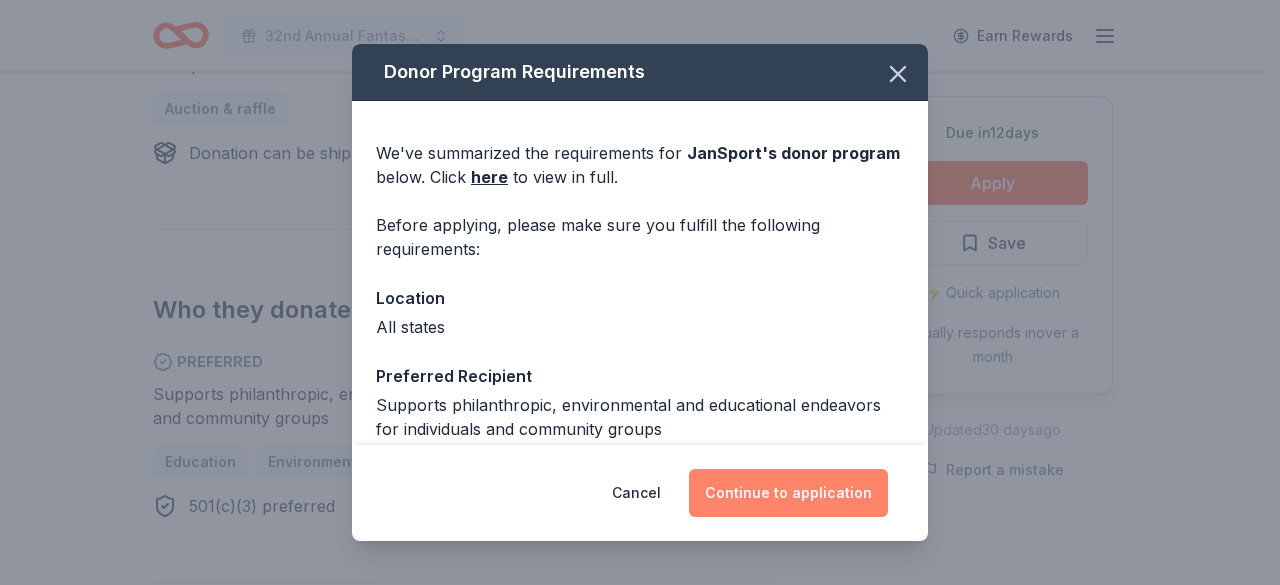 click on "Continue to application" at bounding box center (788, 493) 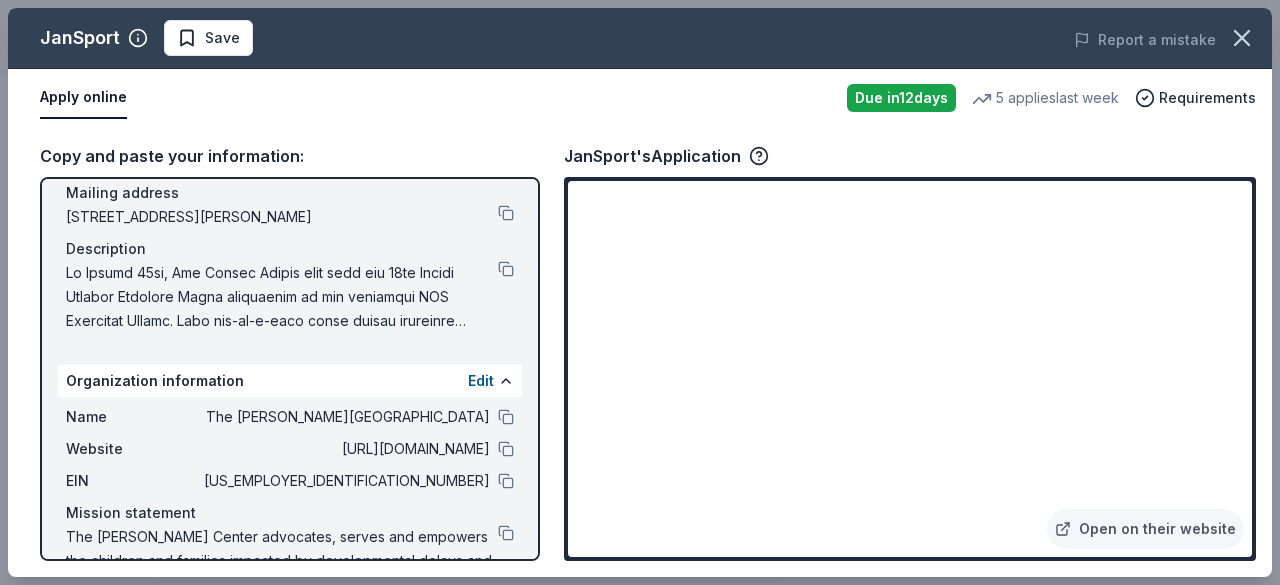scroll, scrollTop: 112, scrollLeft: 0, axis: vertical 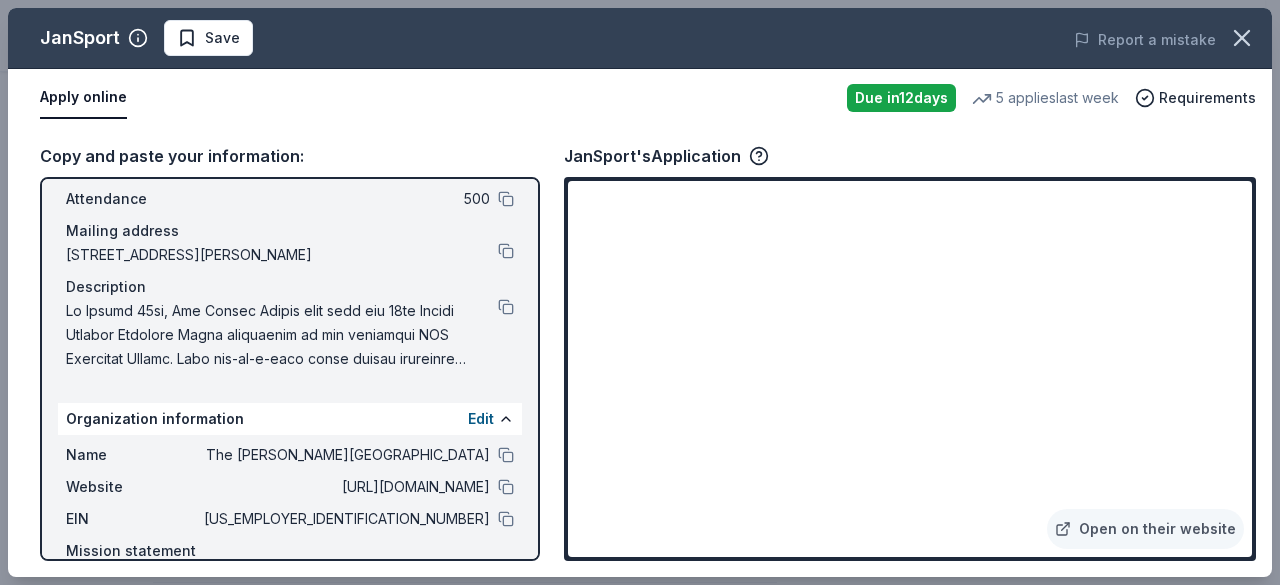 click on "JanSport Save Report a mistake Apply online Due [DATE] 5   applies  last week Requirements Copy and paste your information: Event information Edit Name 32nd Annual Fantasy Football Draft Night Date [DATE] Attendance 500 Mailing address [STREET_ADDRESS][PERSON_NAME] Description Organization information Edit Name The [PERSON_NAME] Center Website [URL][DOMAIN_NAME] EIN [US_EMPLOYER_IDENTIFICATION_NUMBER] Mission statement The [PERSON_NAME] Center advocates, serves and empowers the children and families impacted by developmental delays and disabilities. JanSport's  Application Open on their website" at bounding box center (640, 292) 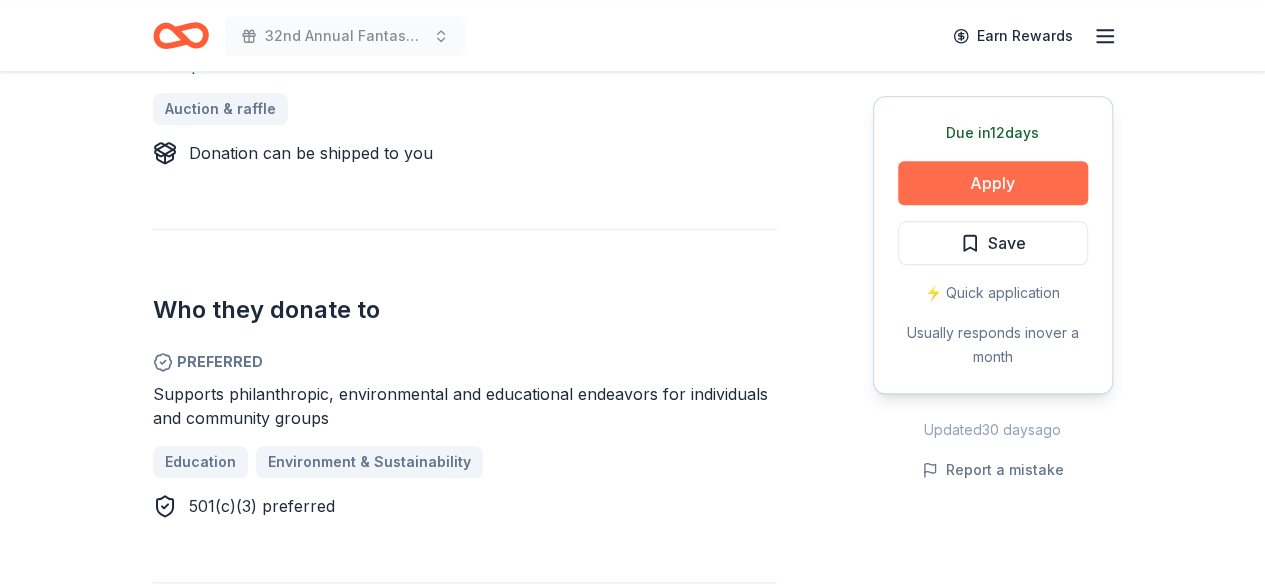 click on "Apply" at bounding box center (993, 183) 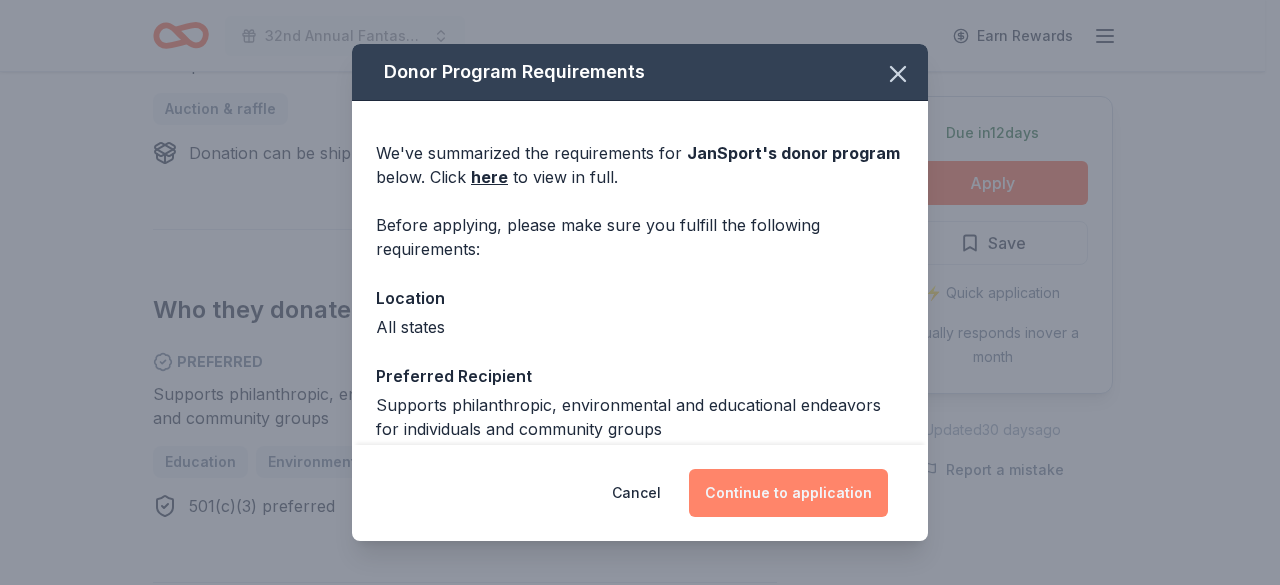 click on "Continue to application" at bounding box center [788, 493] 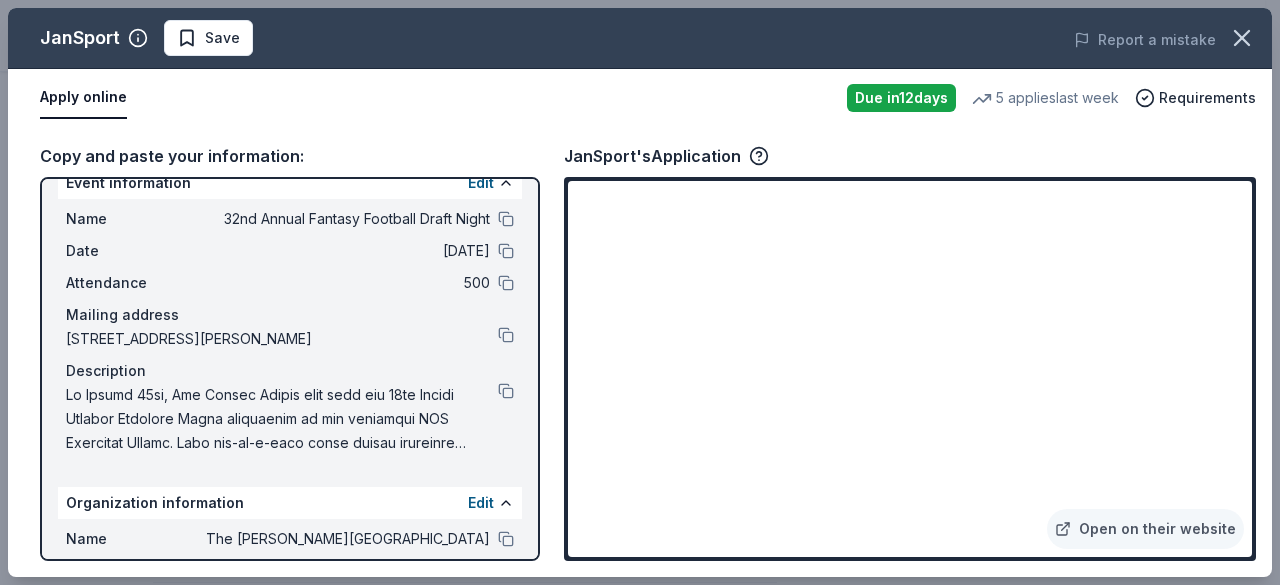 scroll, scrollTop: 0, scrollLeft: 0, axis: both 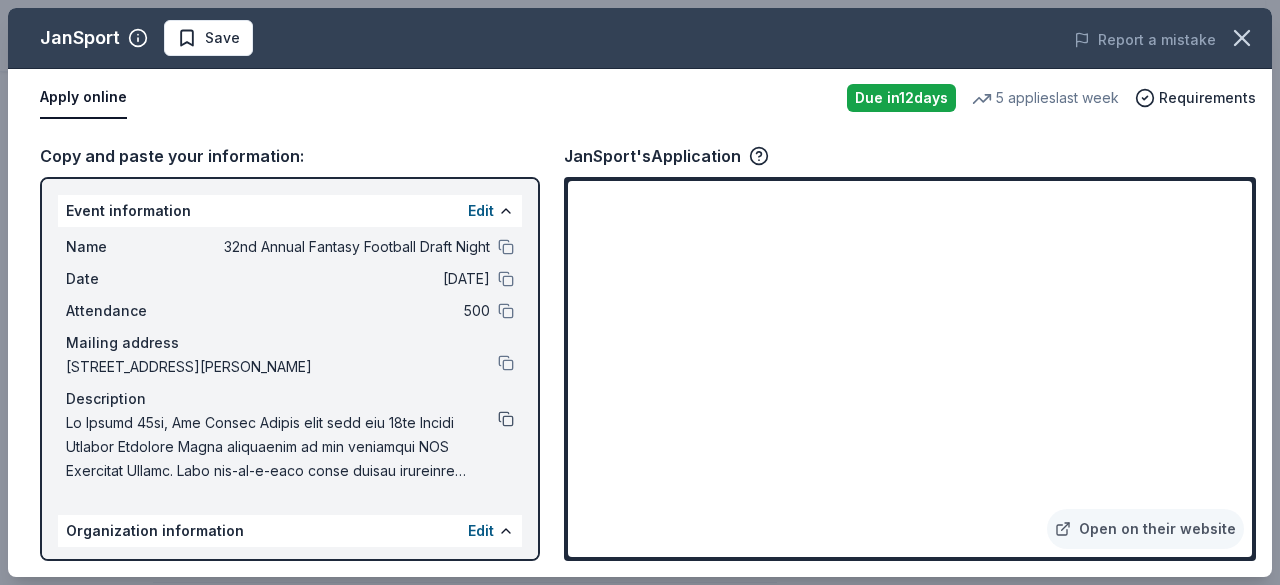 click at bounding box center [506, 419] 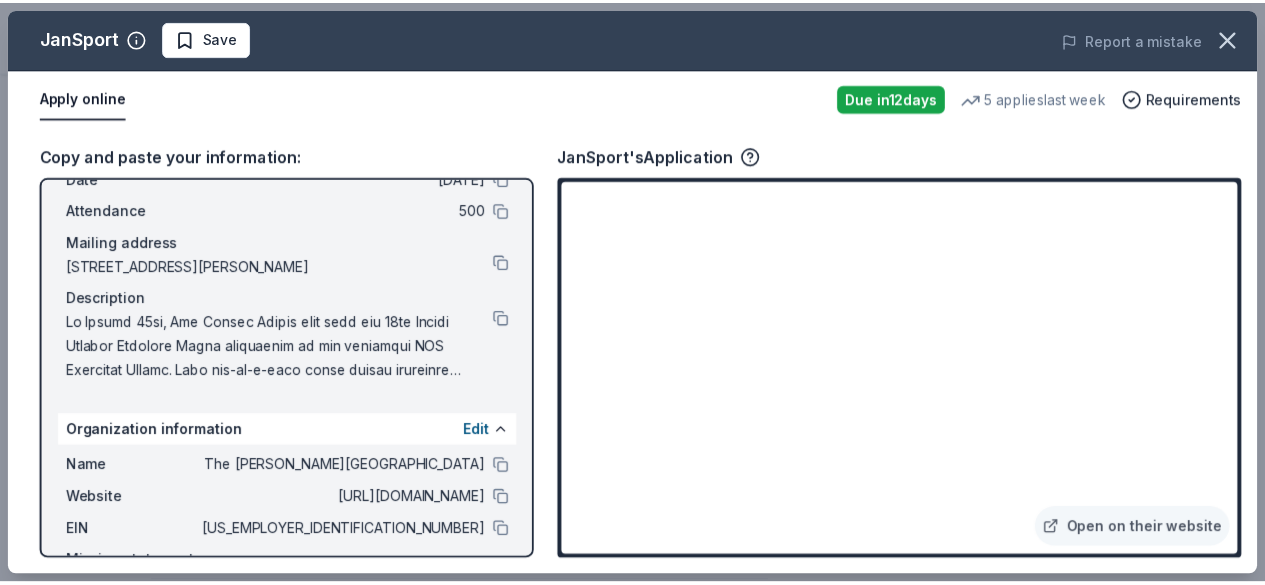 scroll, scrollTop: 212, scrollLeft: 0, axis: vertical 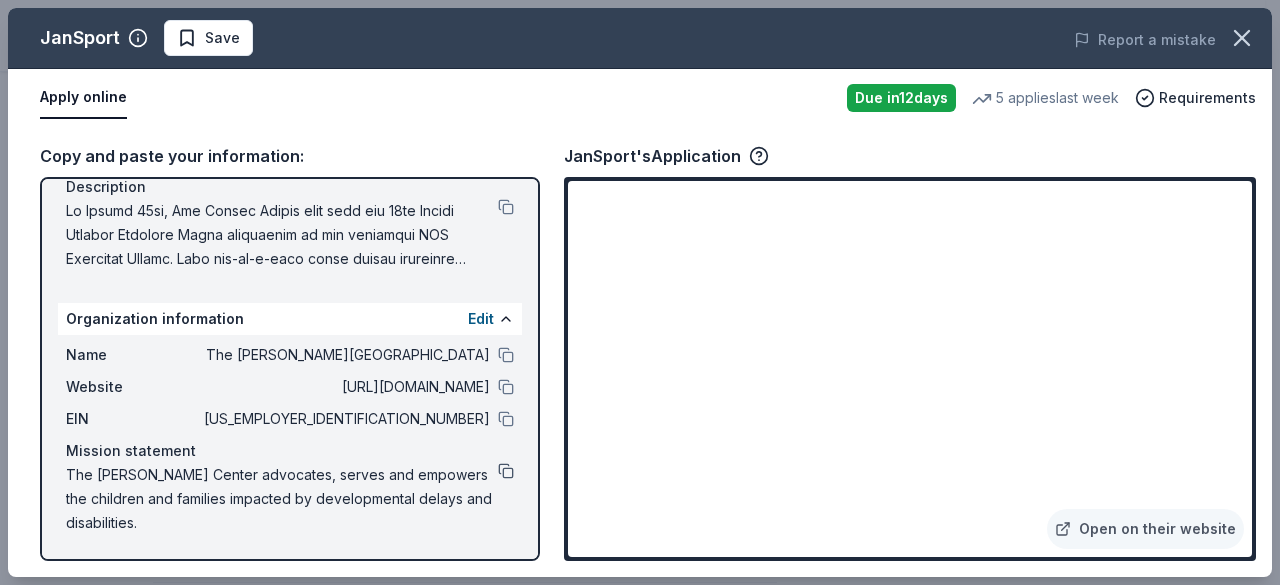 click at bounding box center [506, 471] 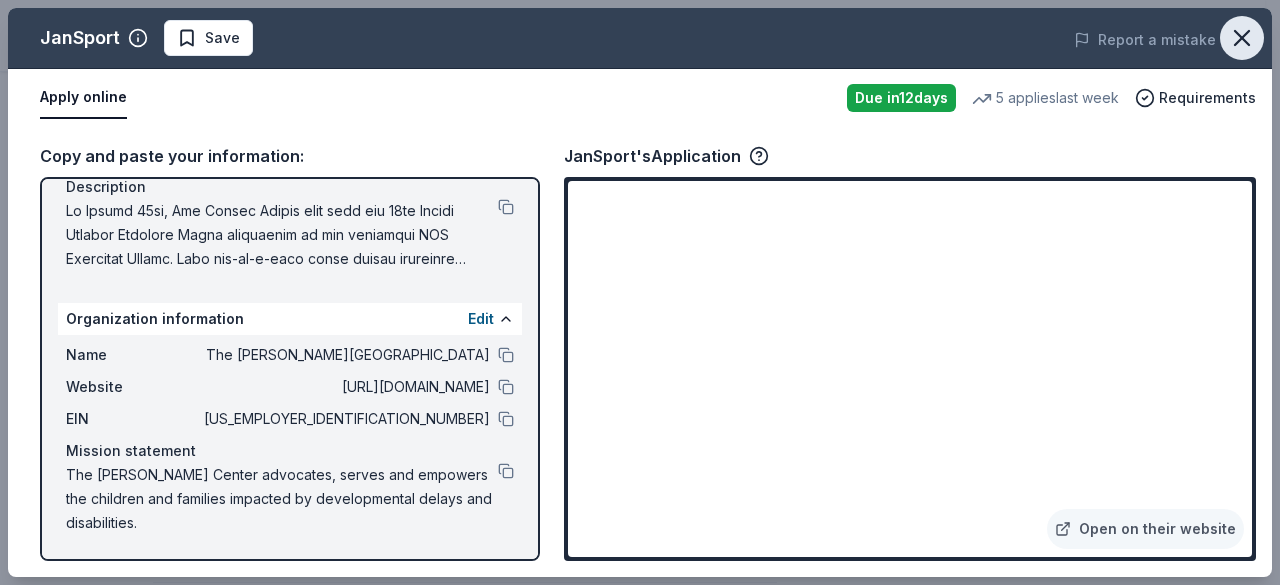 click 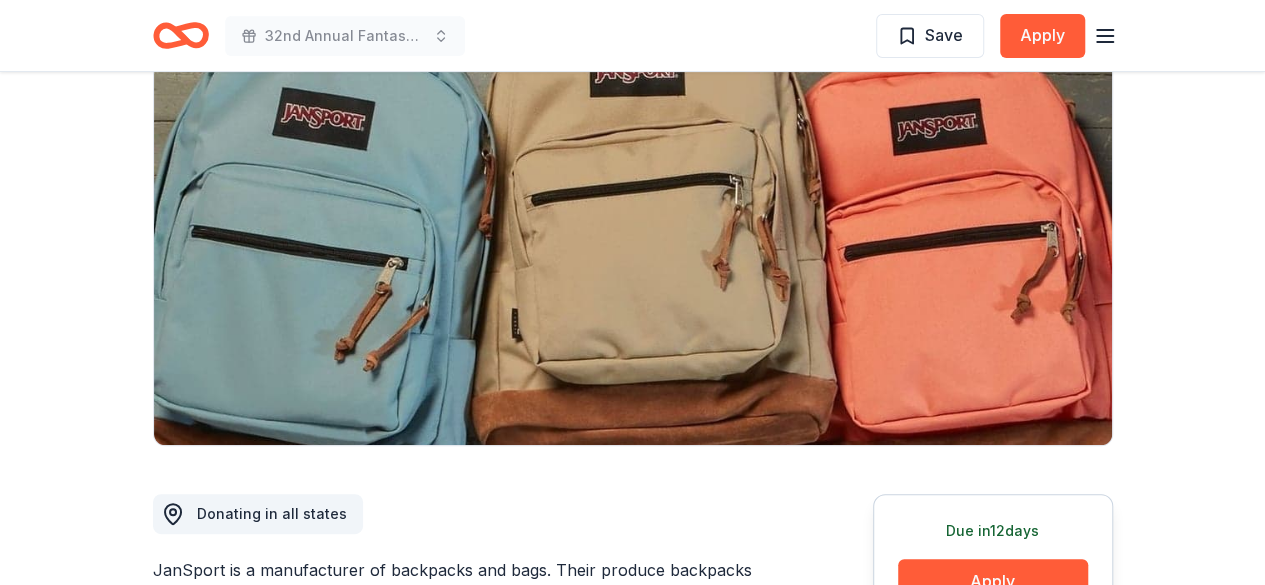 scroll, scrollTop: 0, scrollLeft: 0, axis: both 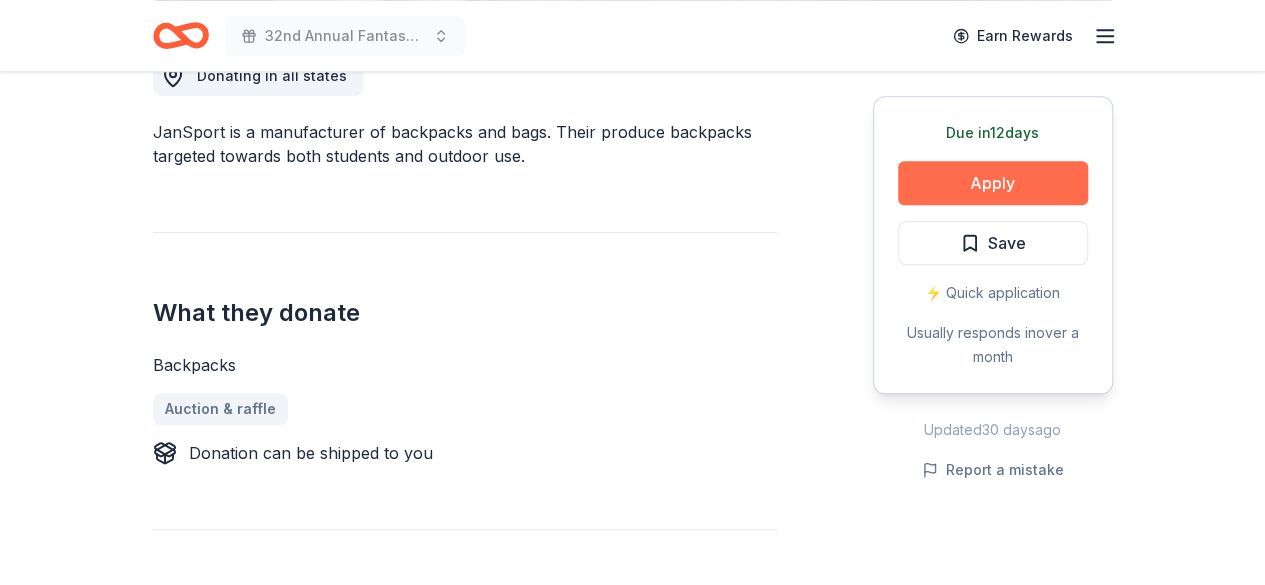 click on "Apply" at bounding box center (993, 183) 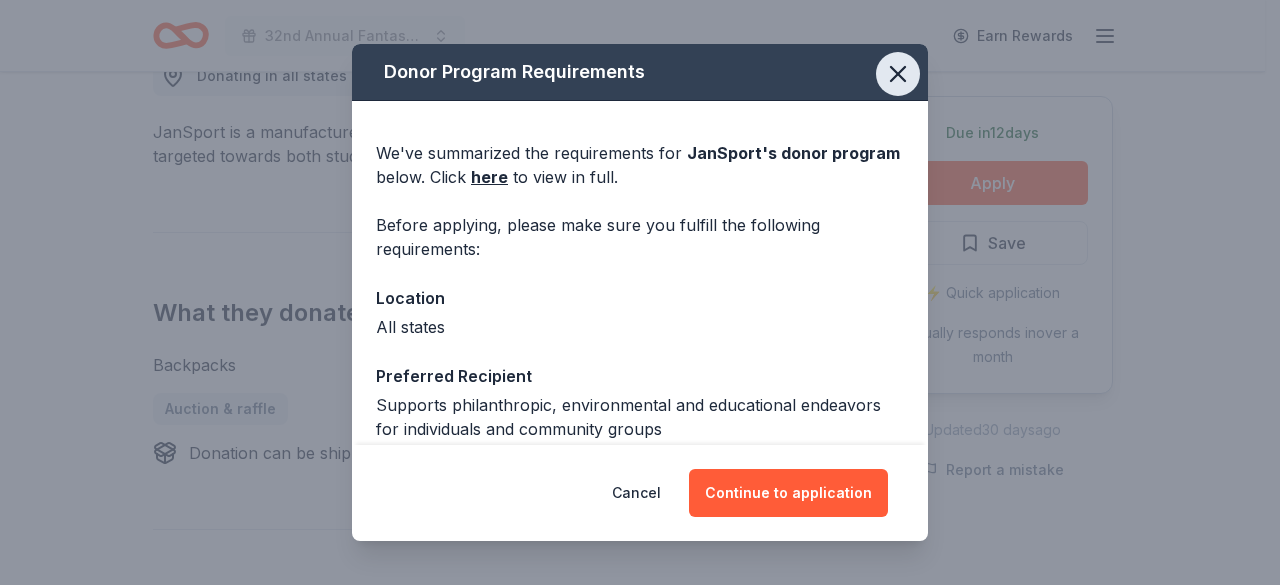 click 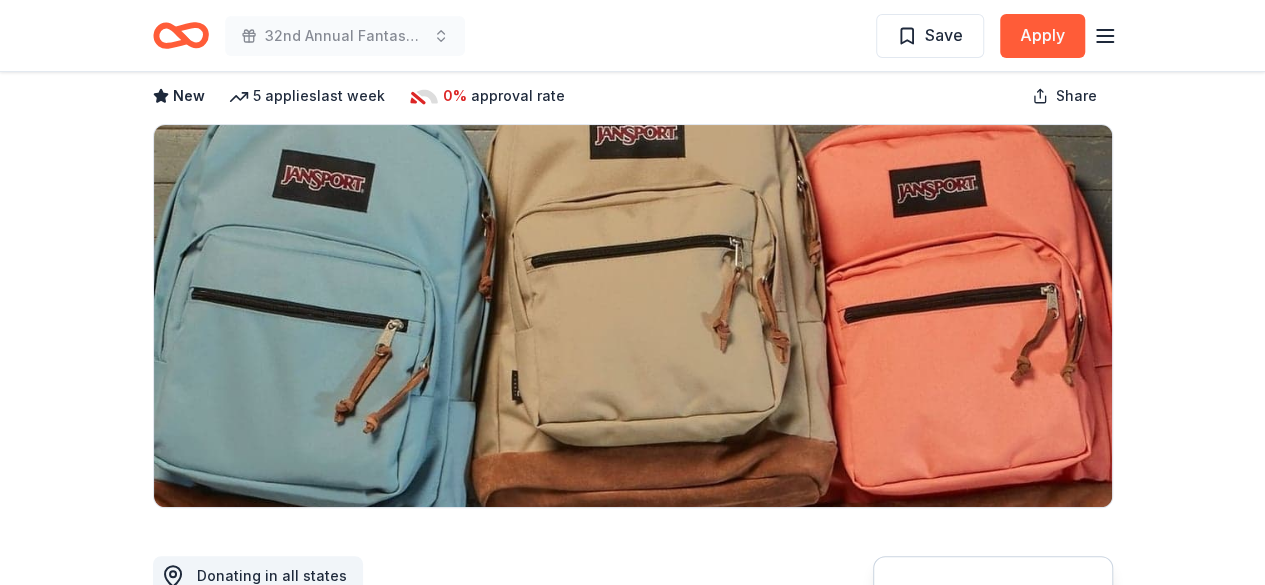 scroll, scrollTop: 0, scrollLeft: 0, axis: both 